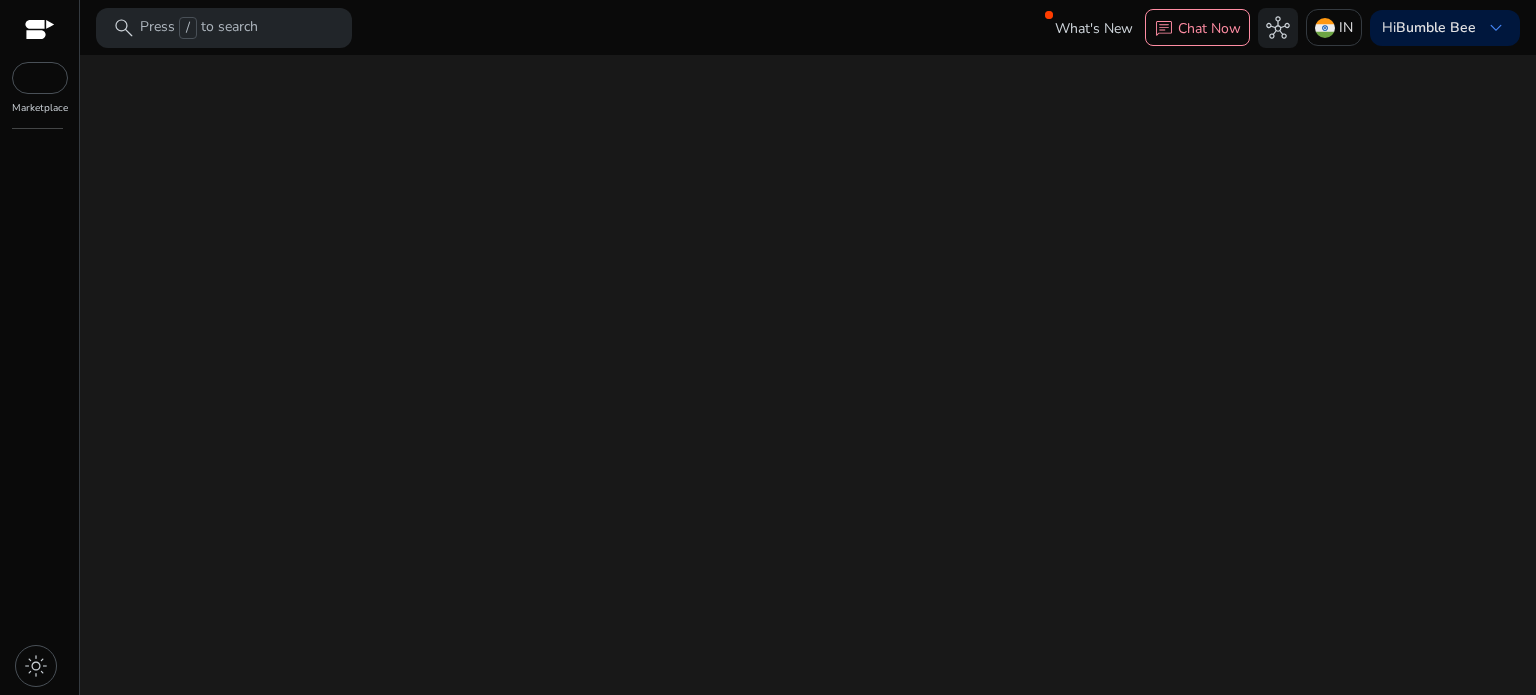 scroll, scrollTop: 0, scrollLeft: 0, axis: both 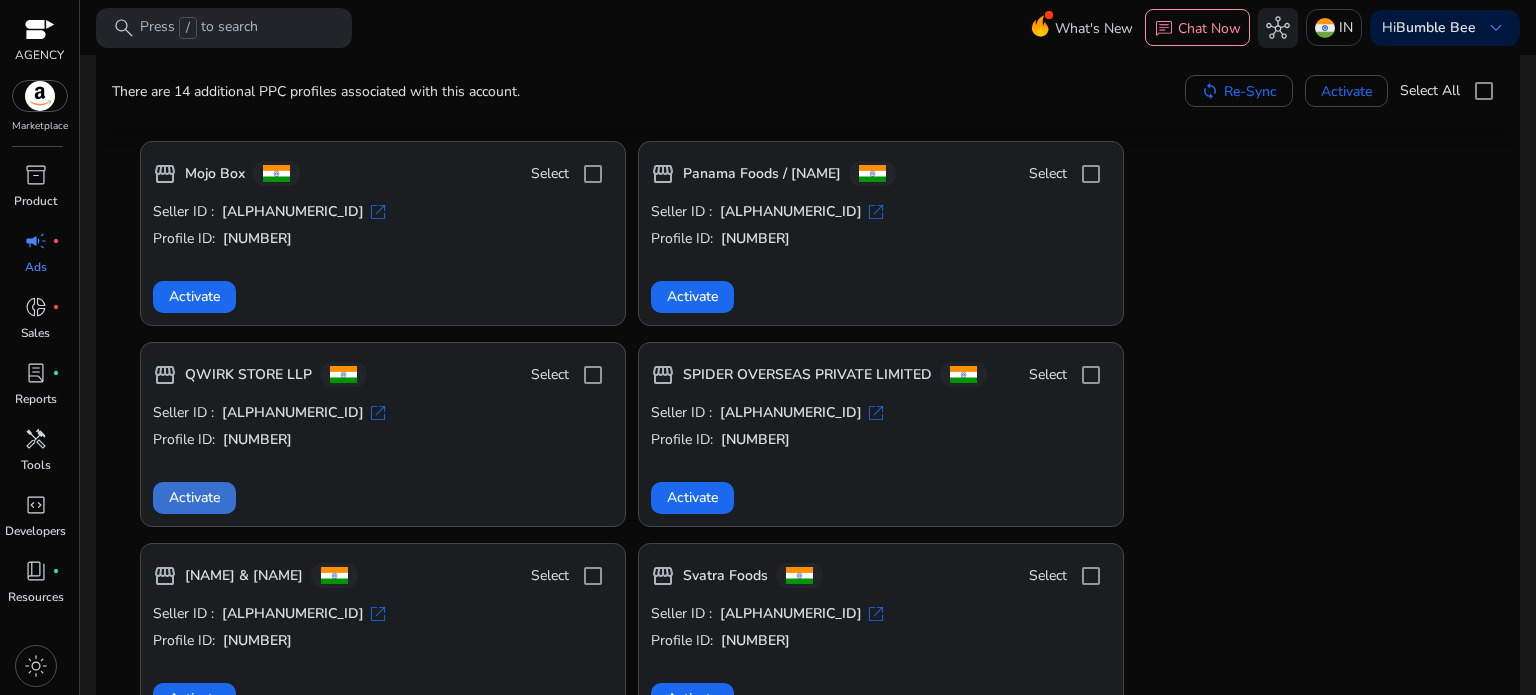 click on "Activate" 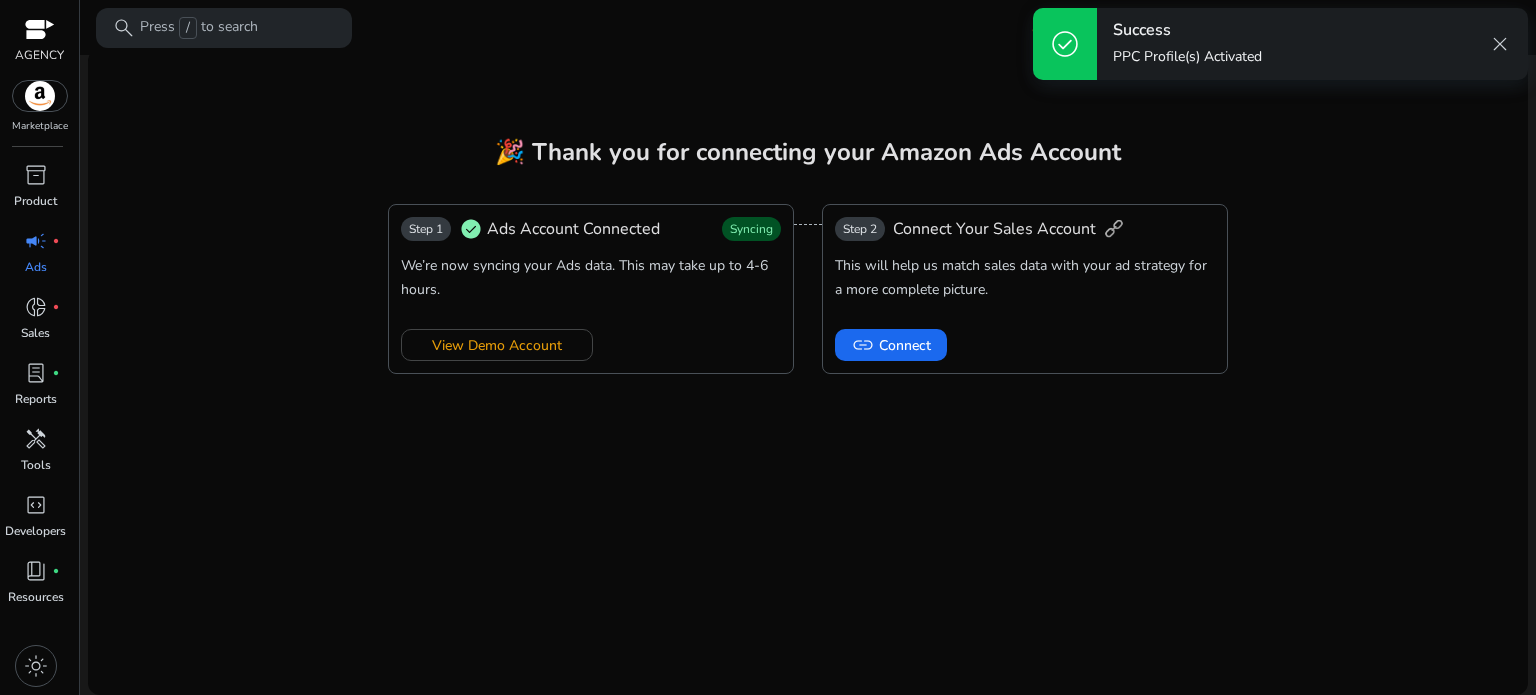 scroll, scrollTop: 0, scrollLeft: 0, axis: both 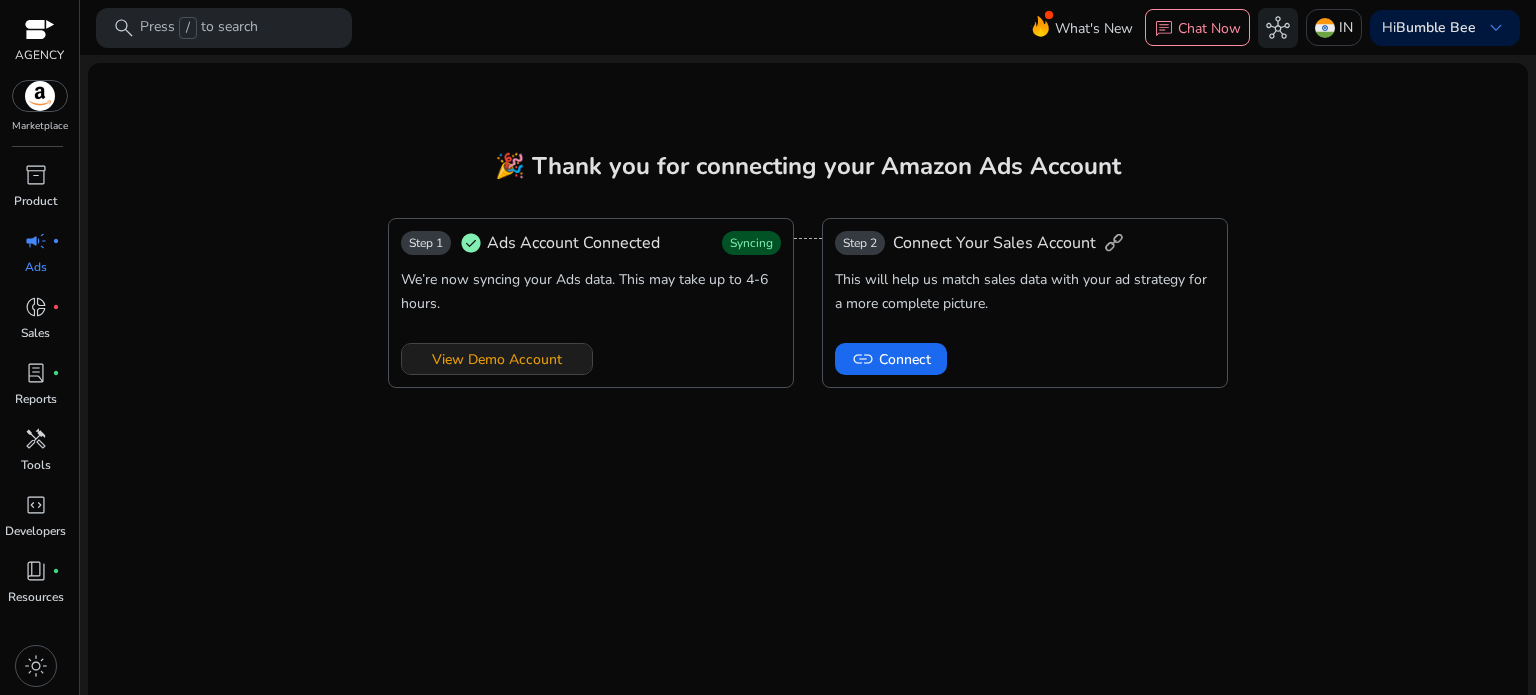 click on "View Demo Account" 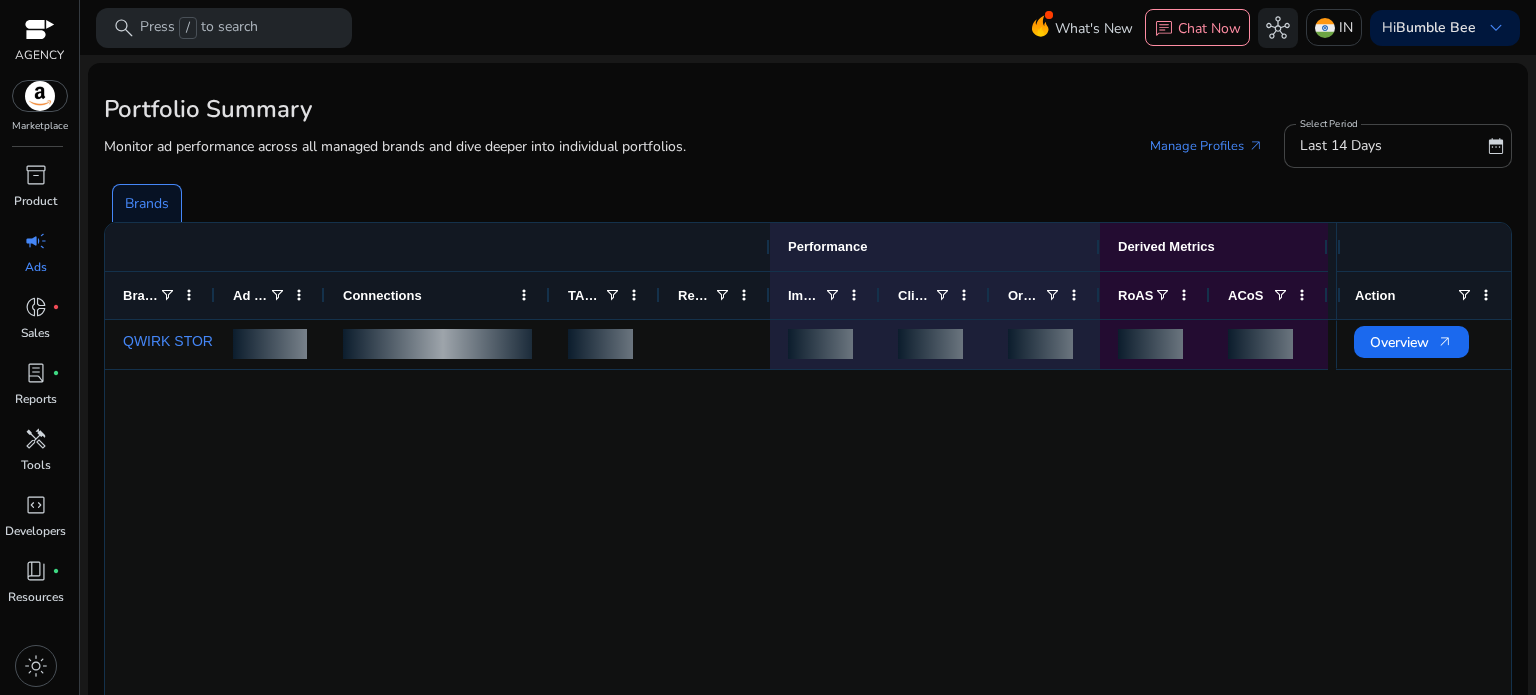 click on "QWIRK STORE LLP" 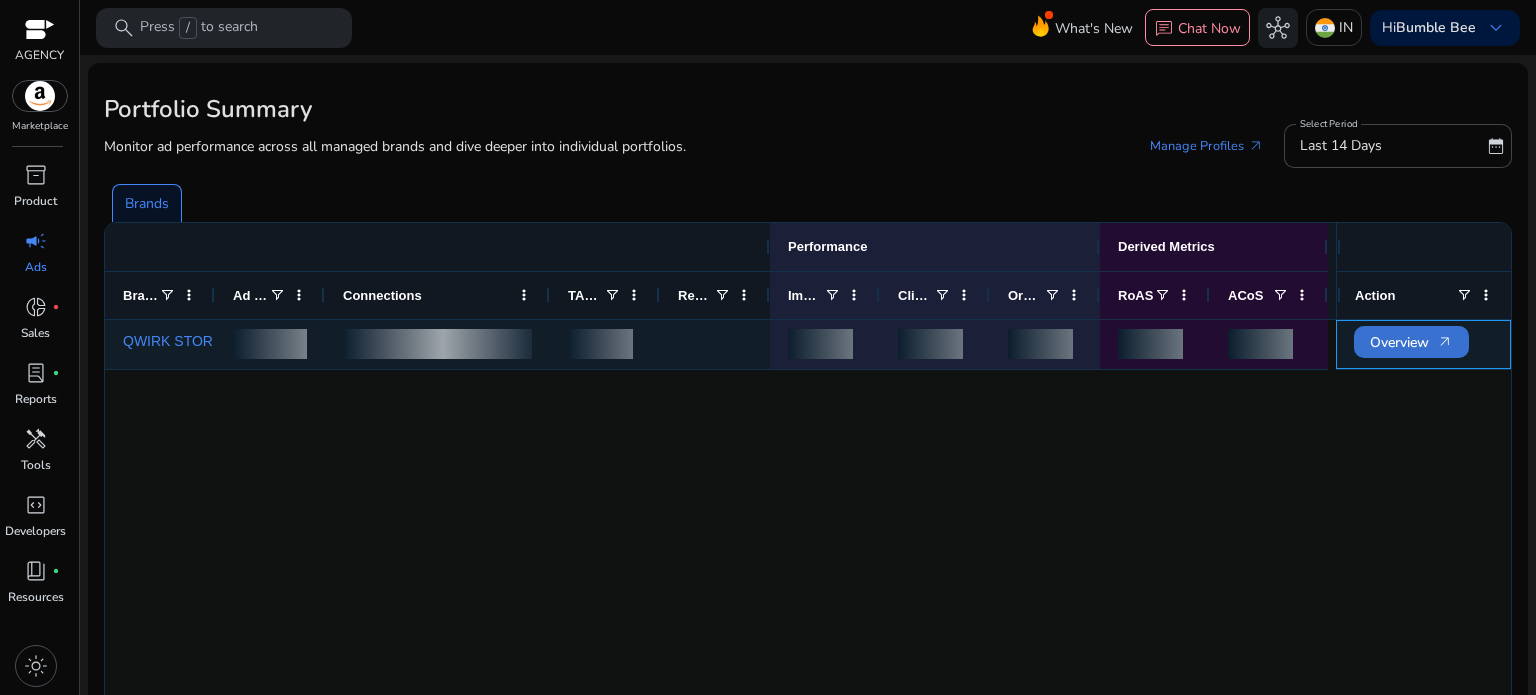 click on "Overview   arrow_outward" 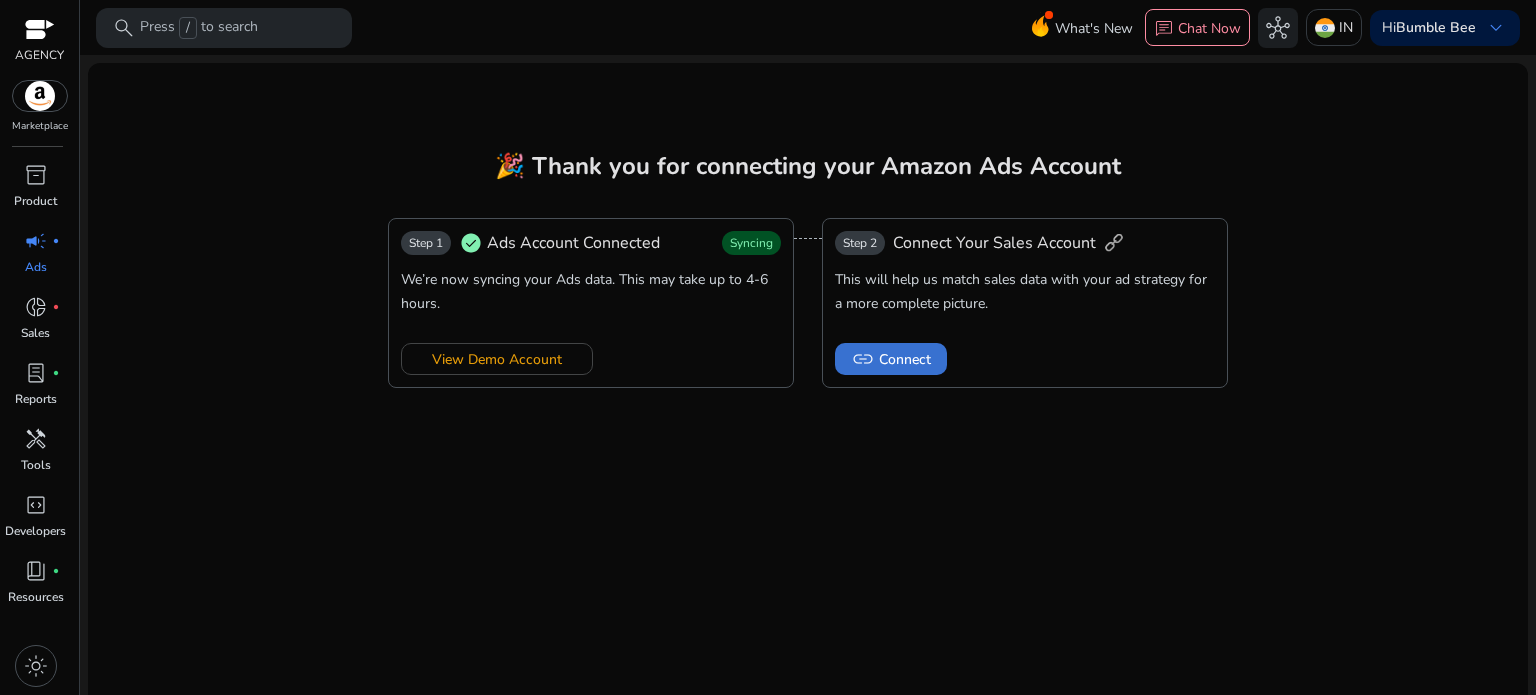 click on "Connect" 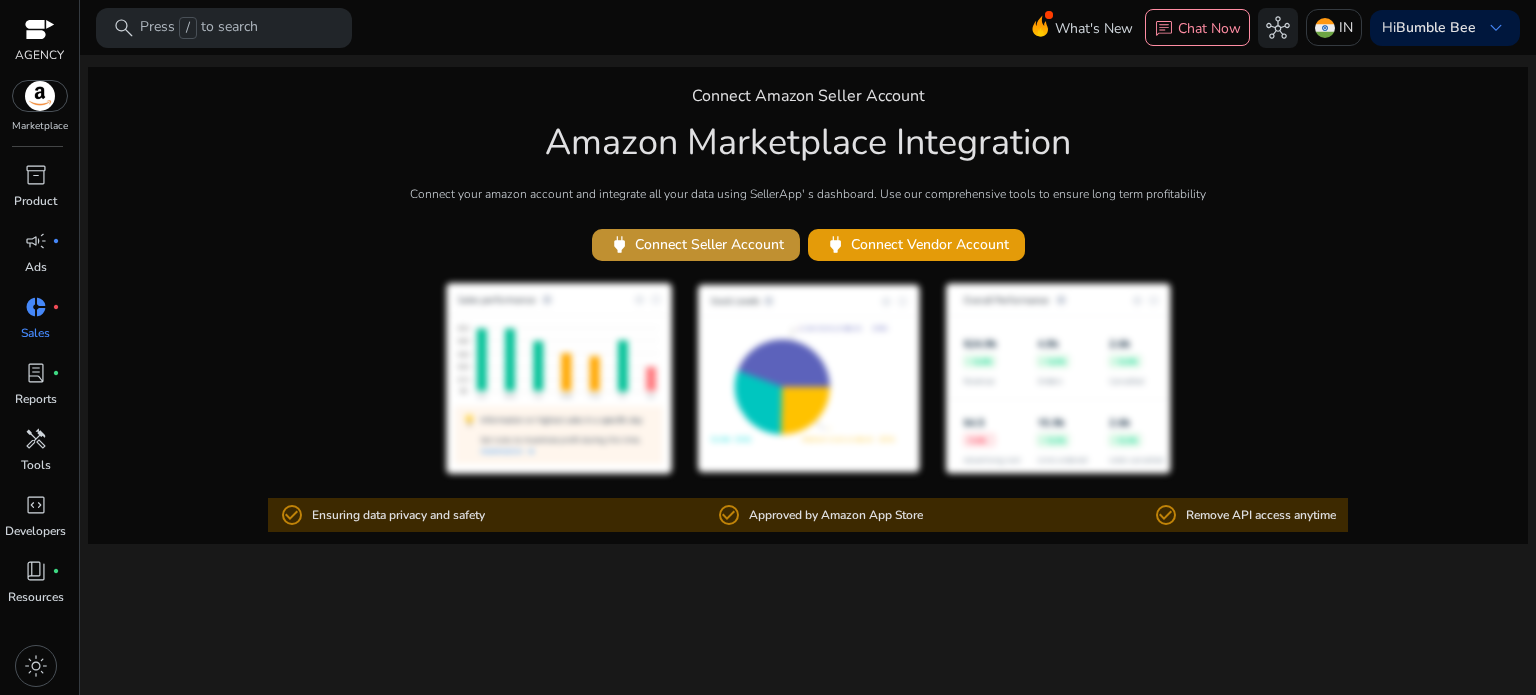 click on "power   Connect Seller Account" 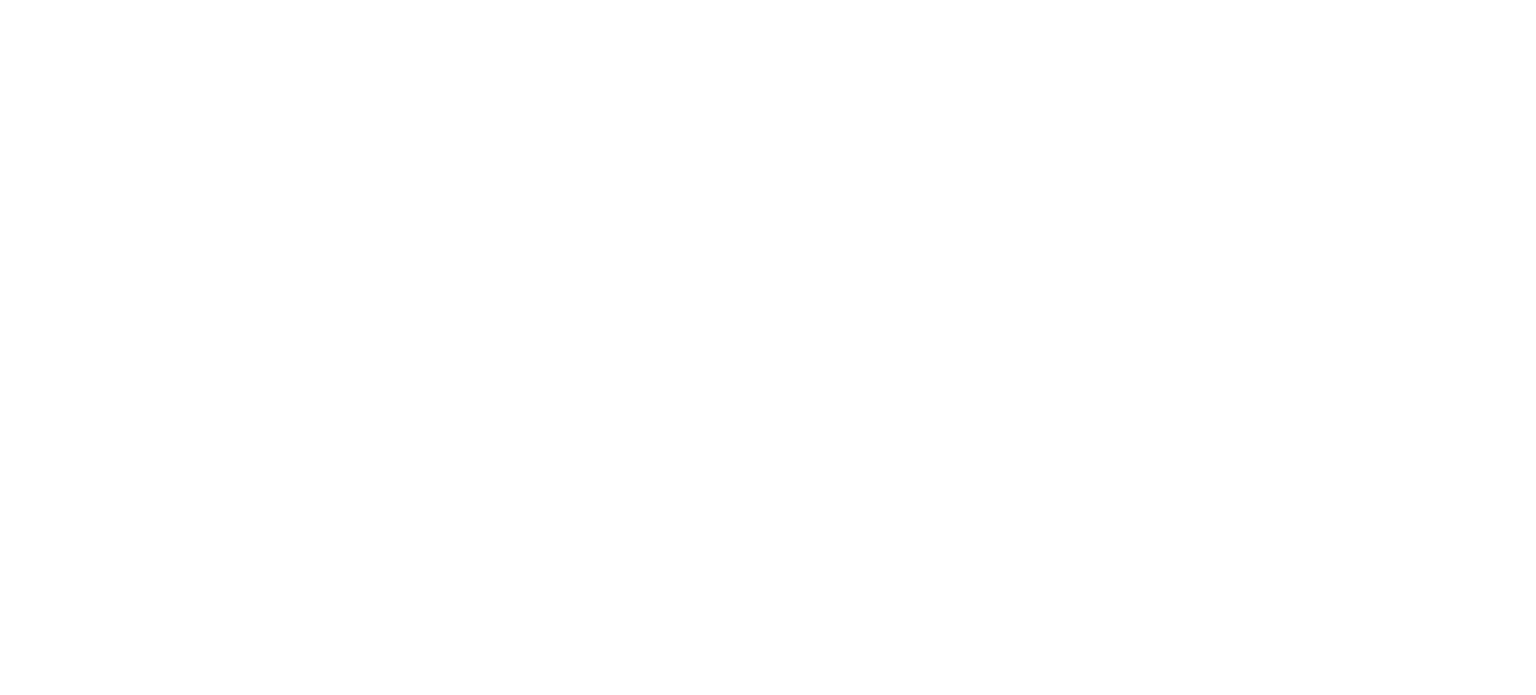 scroll, scrollTop: 0, scrollLeft: 0, axis: both 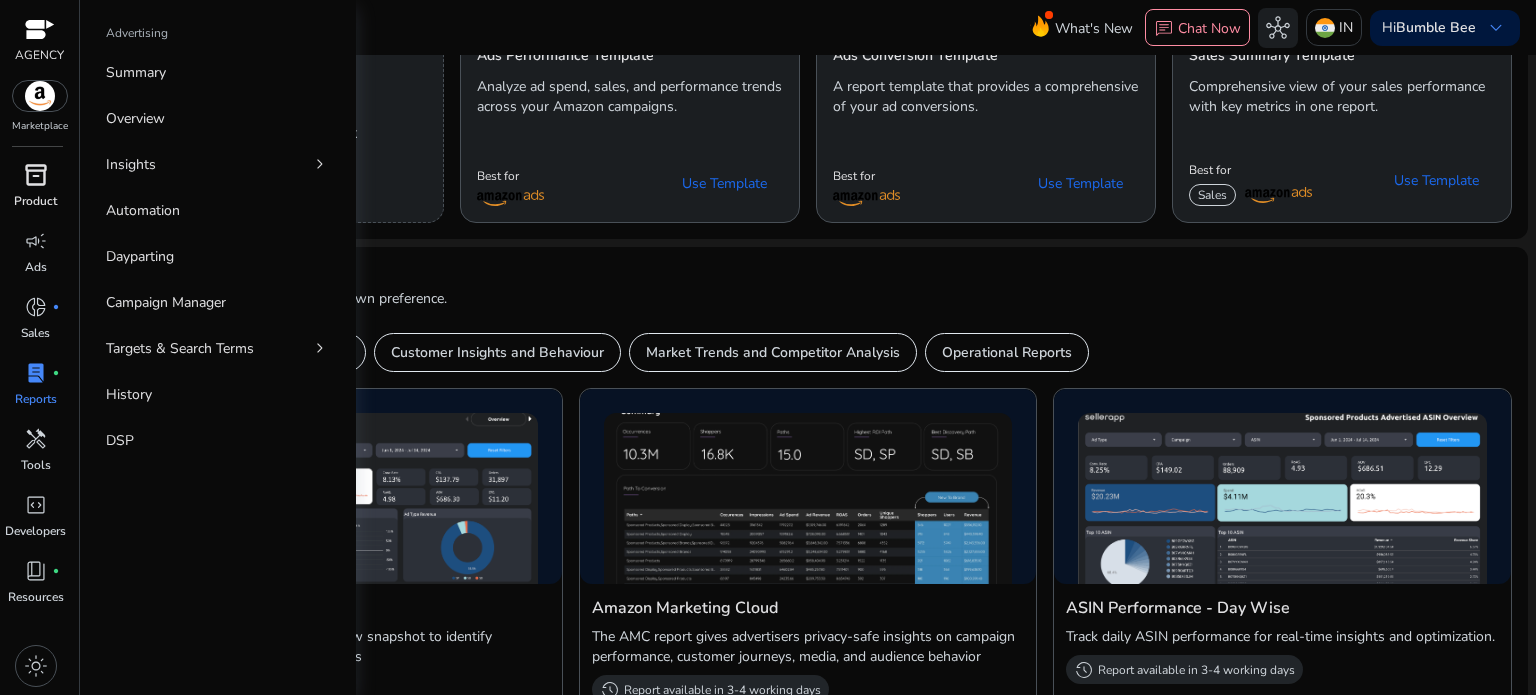 click on "inventory_2   Product" at bounding box center (35, 192) 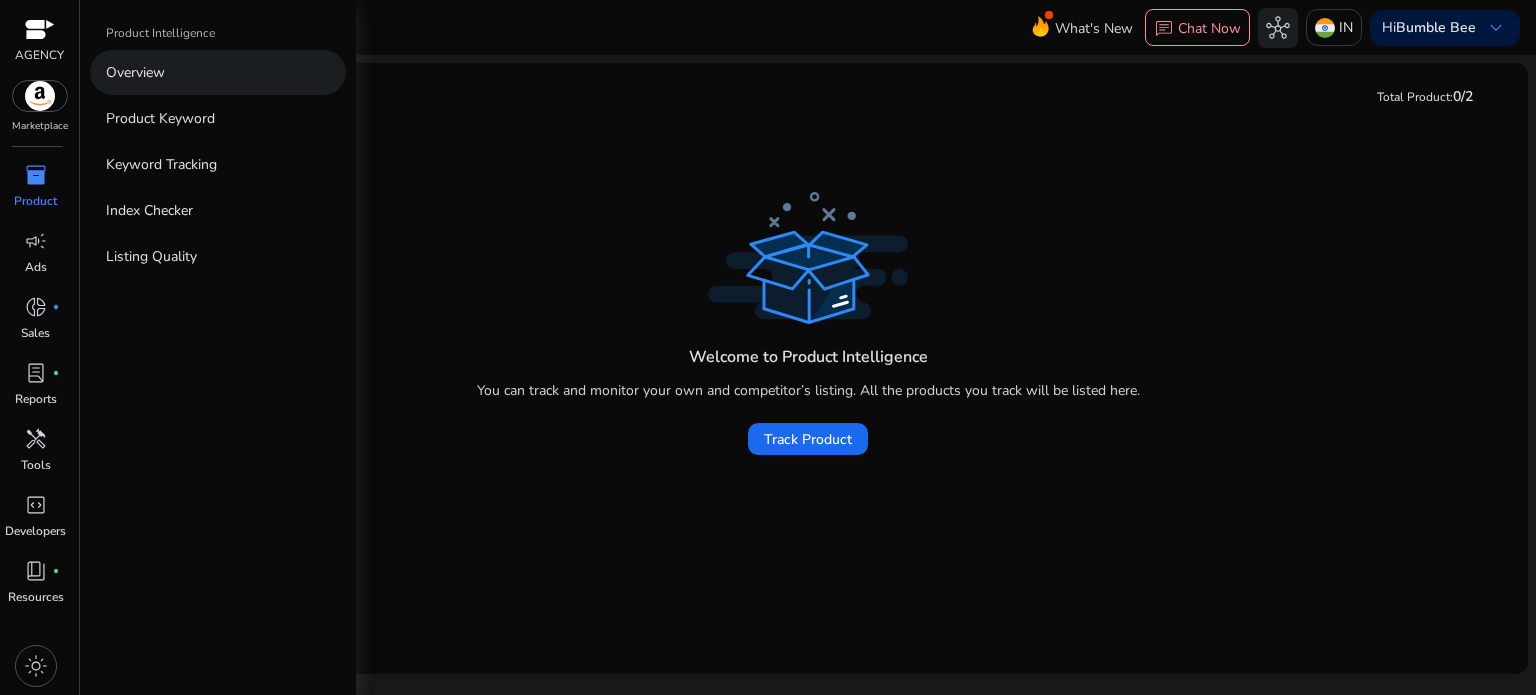 scroll, scrollTop: 0, scrollLeft: 0, axis: both 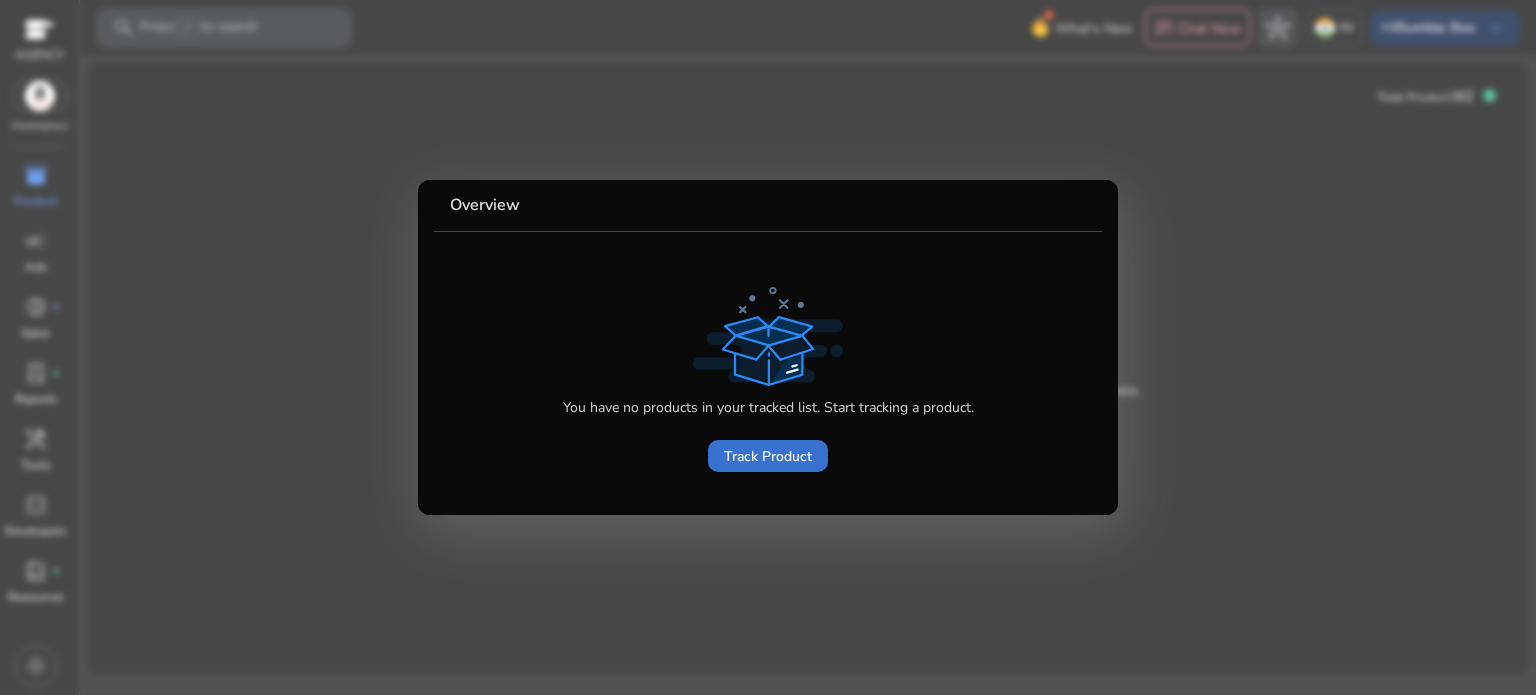 click 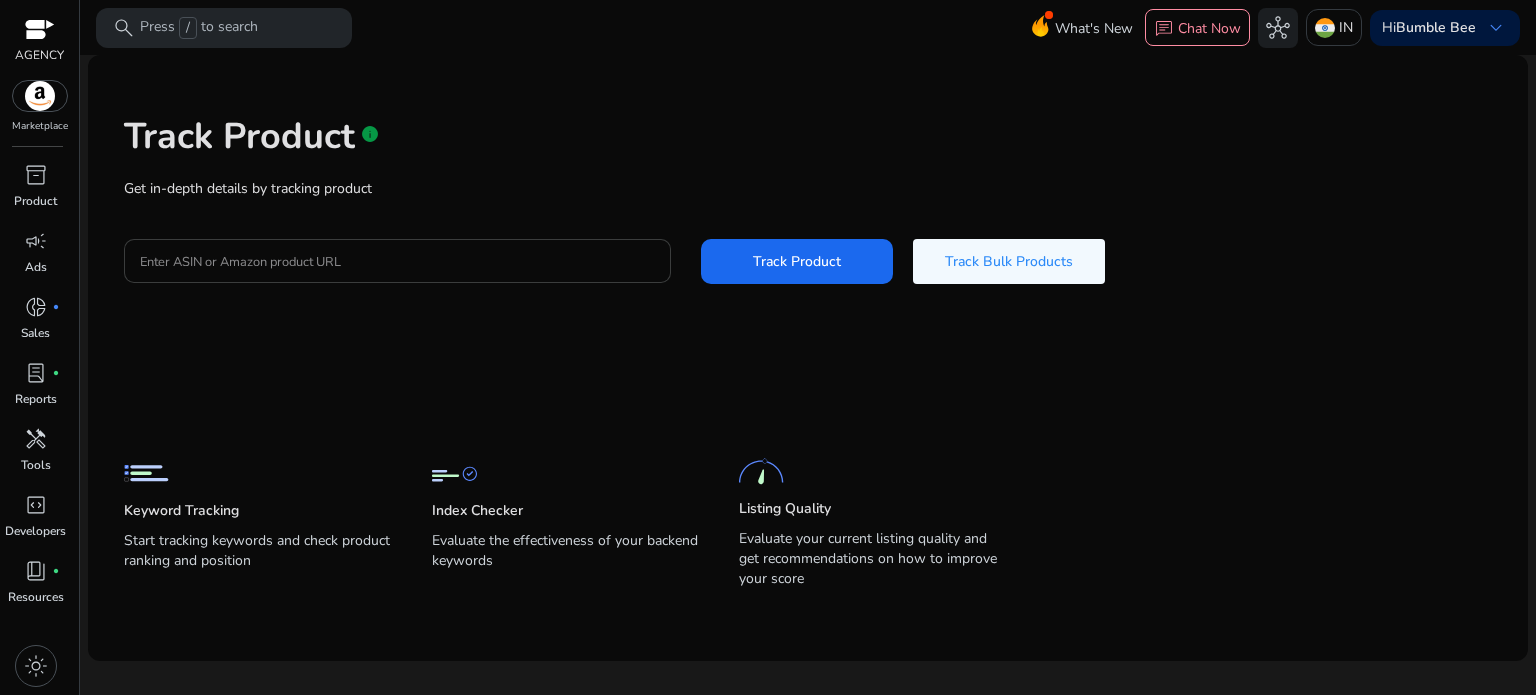 scroll, scrollTop: 0, scrollLeft: 0, axis: both 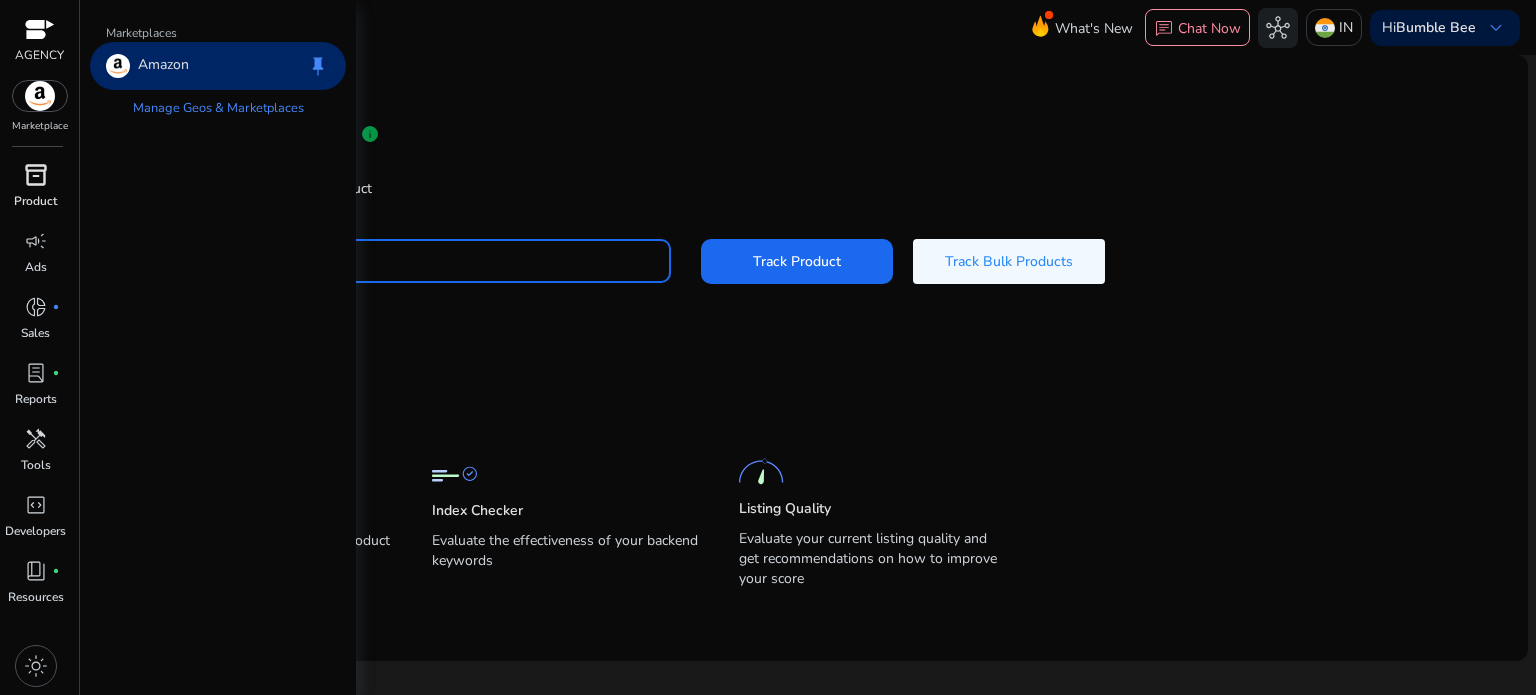 click on "inventory_2" at bounding box center (36, 175) 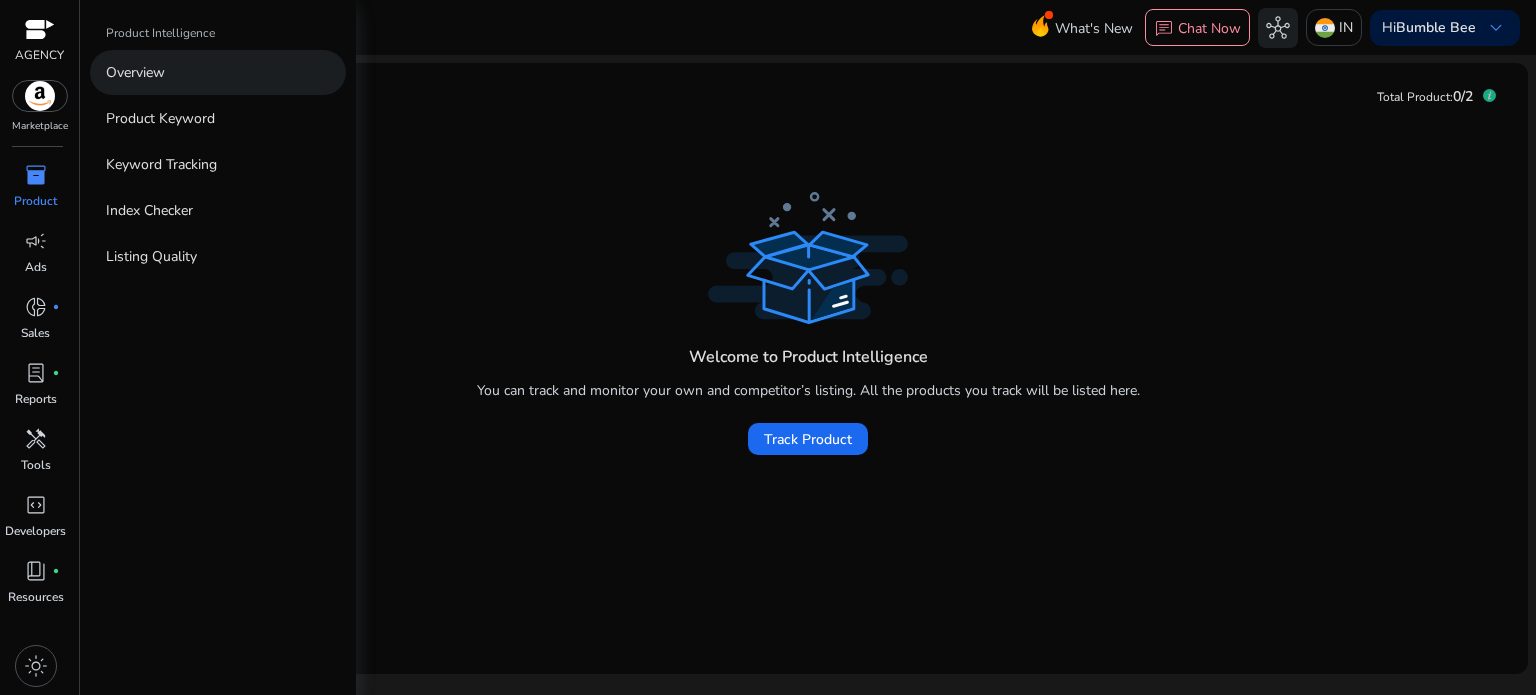 click on "Overview" at bounding box center (135, 72) 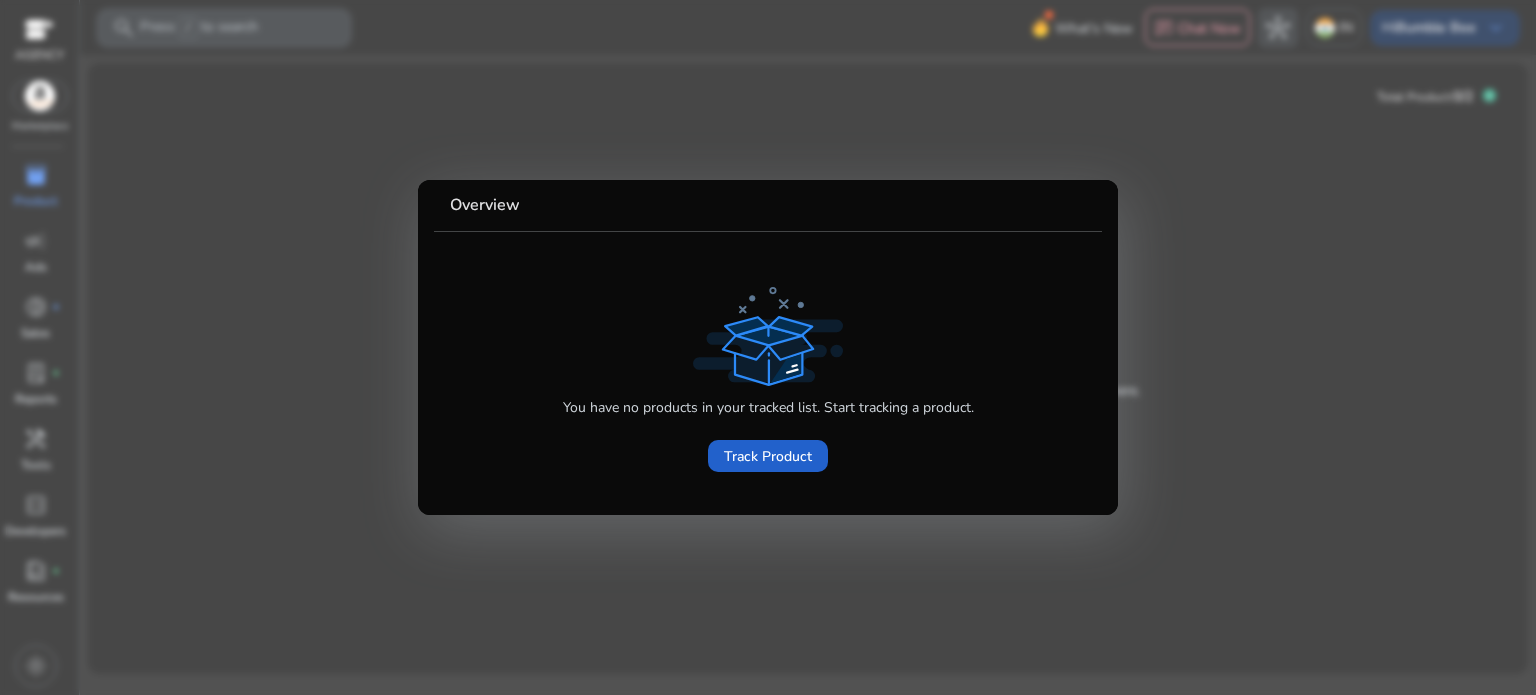click on "Track Product" 